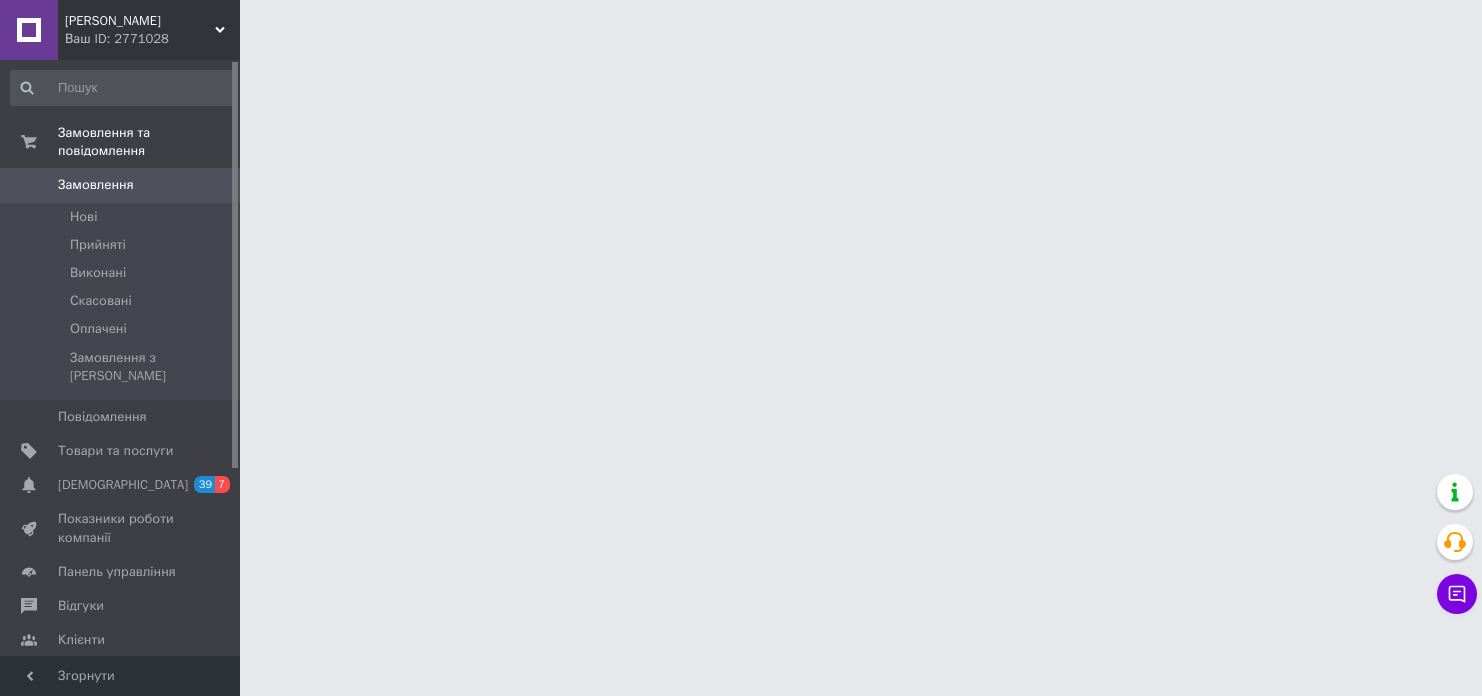 scroll, scrollTop: 0, scrollLeft: 0, axis: both 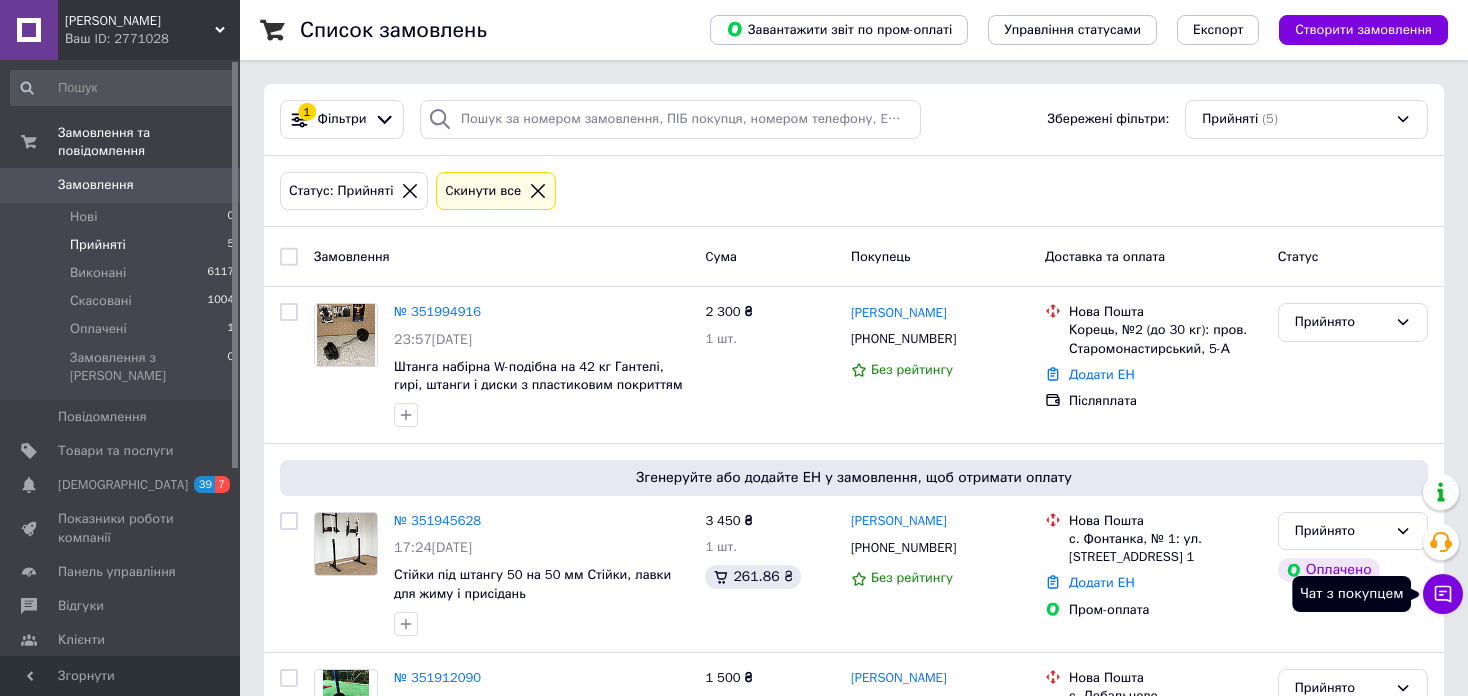 click 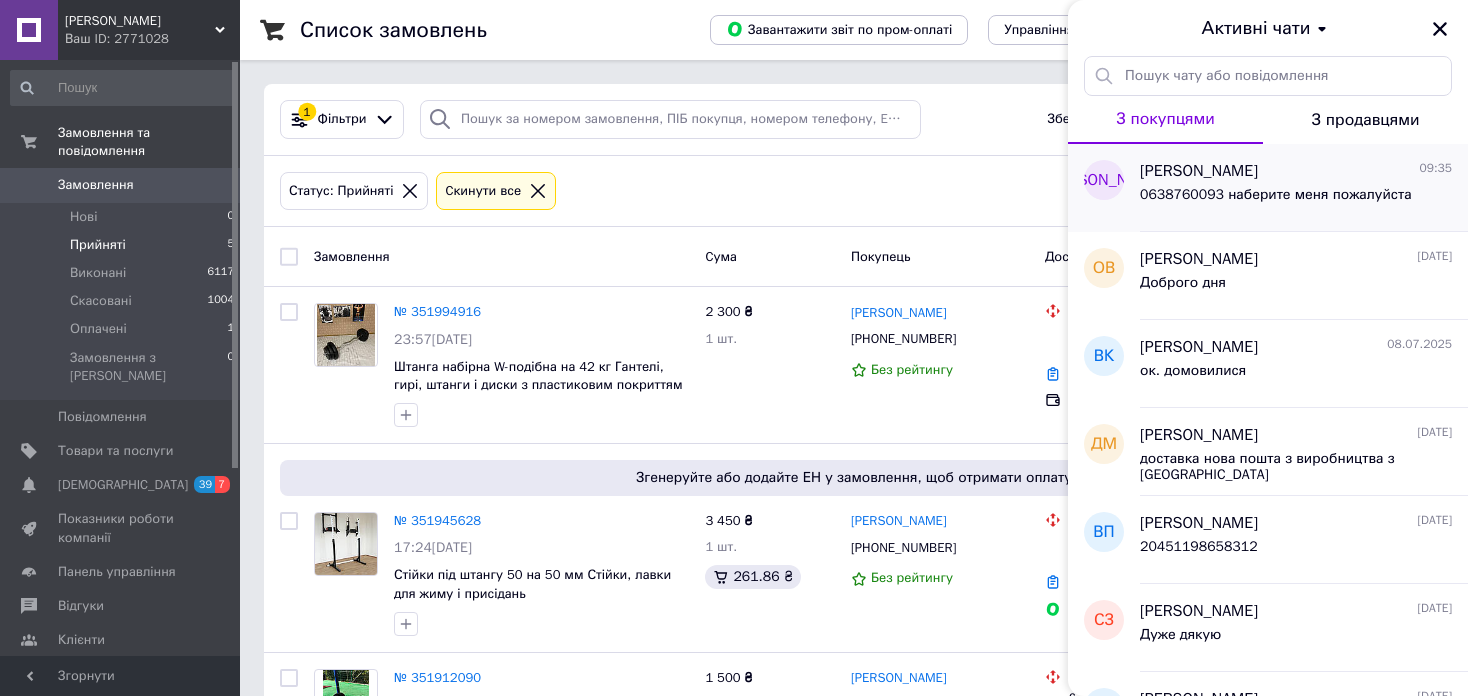 click on "0638760093 наберите меня пожалуйста" at bounding box center (1276, 201) 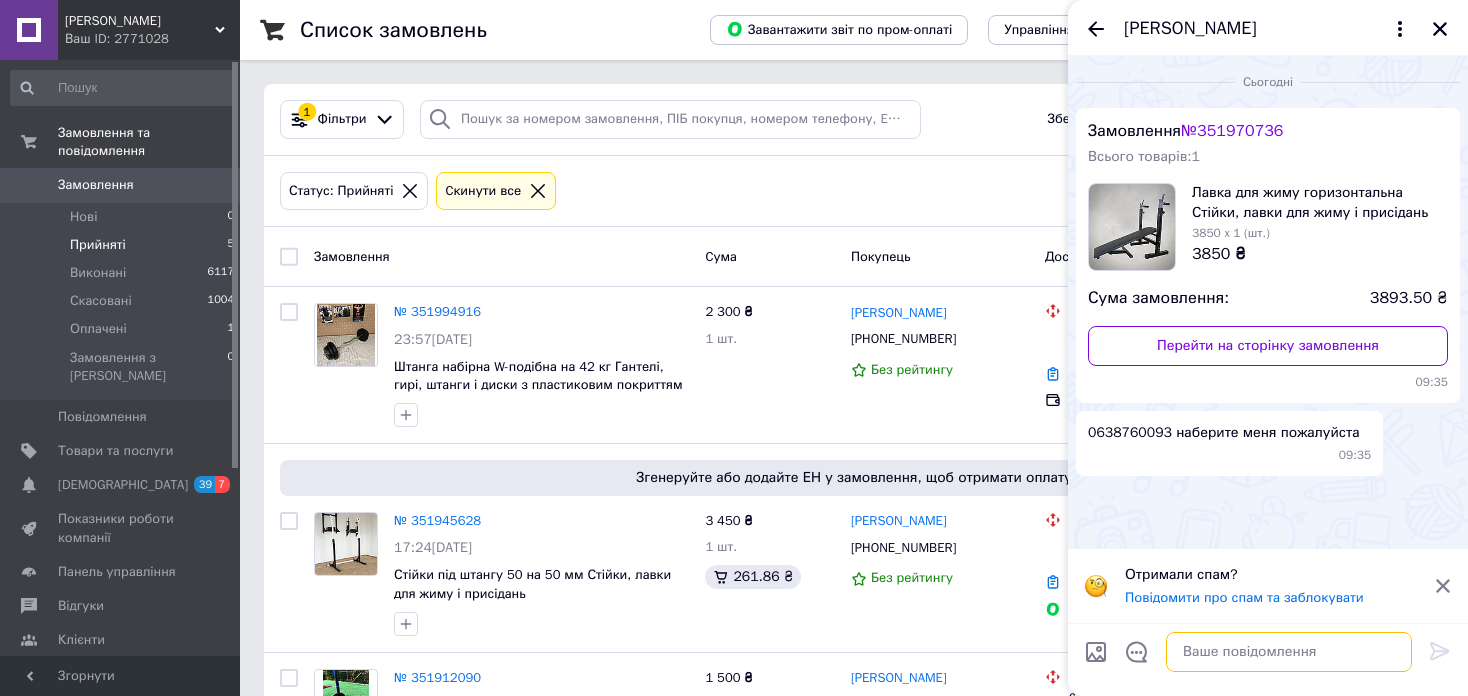 click at bounding box center (1289, 652) 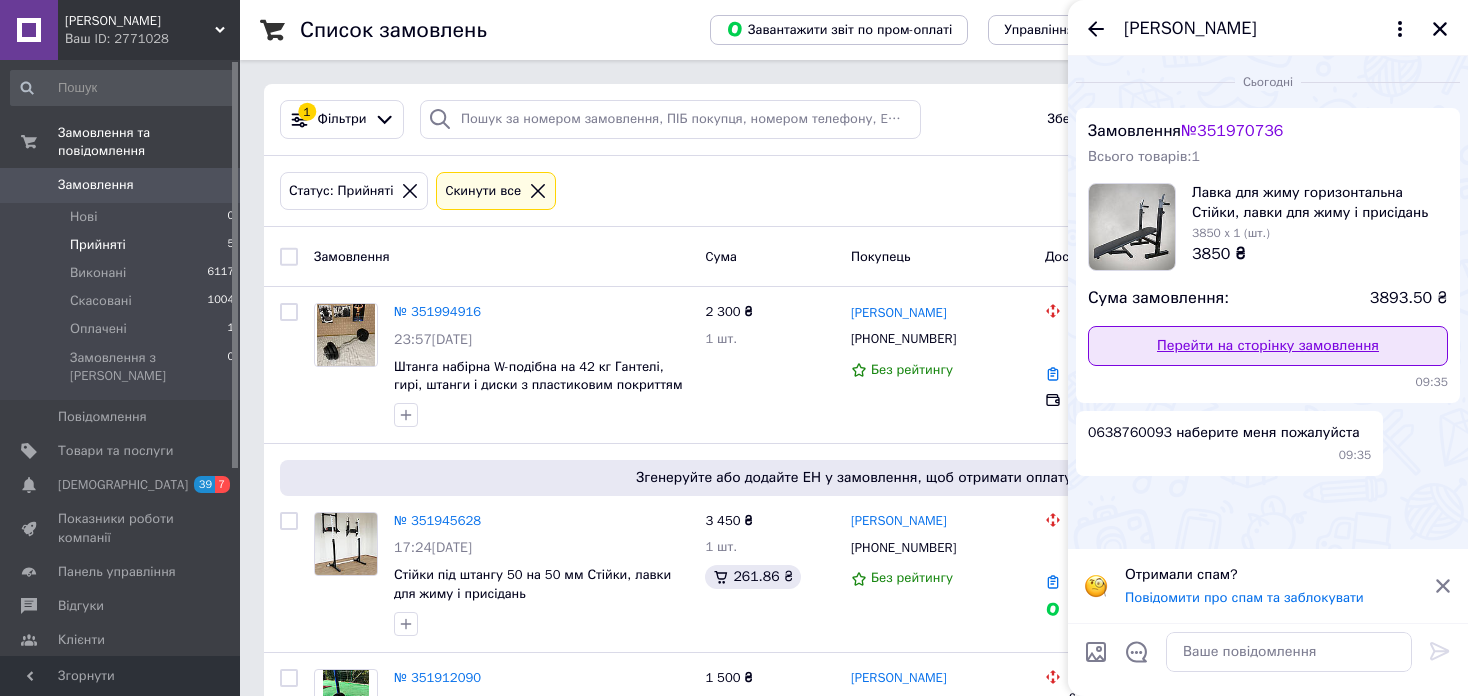click on "Перейти на сторінку замовлення" at bounding box center [1268, 346] 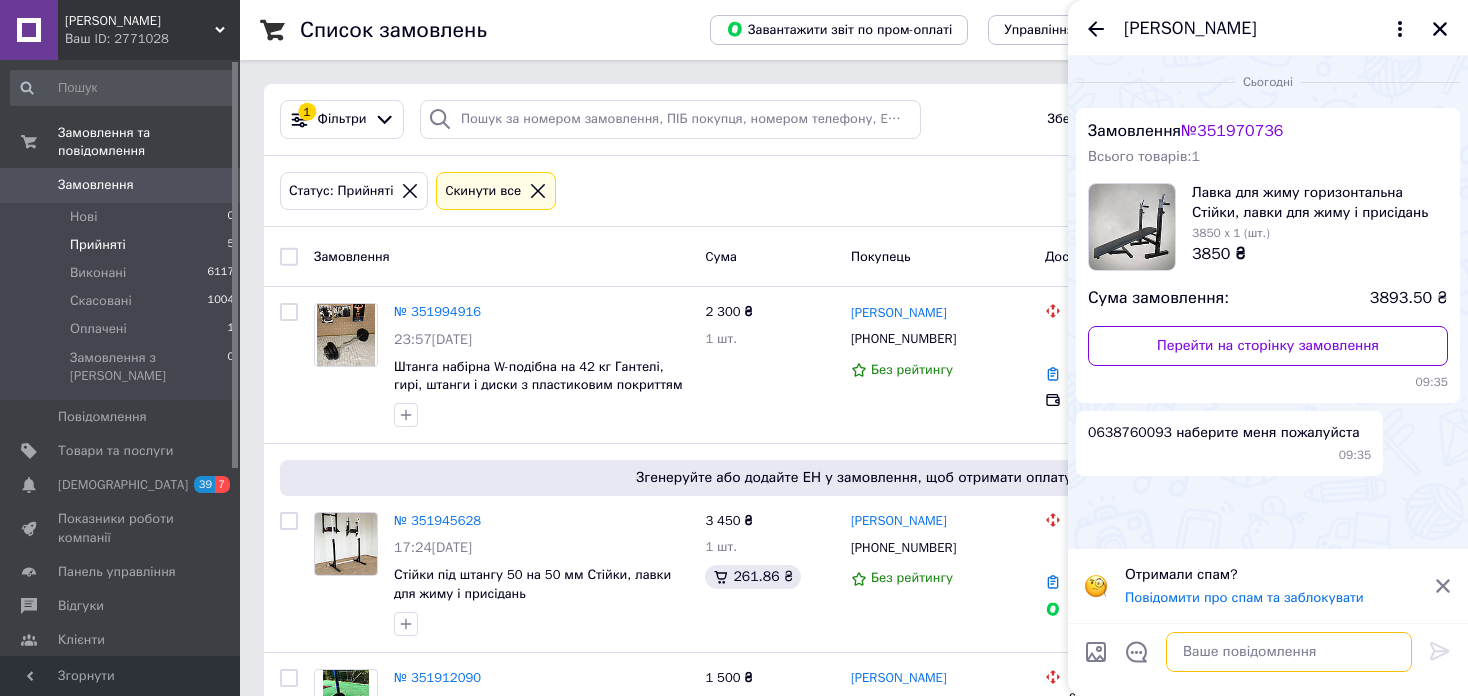 click at bounding box center (1289, 652) 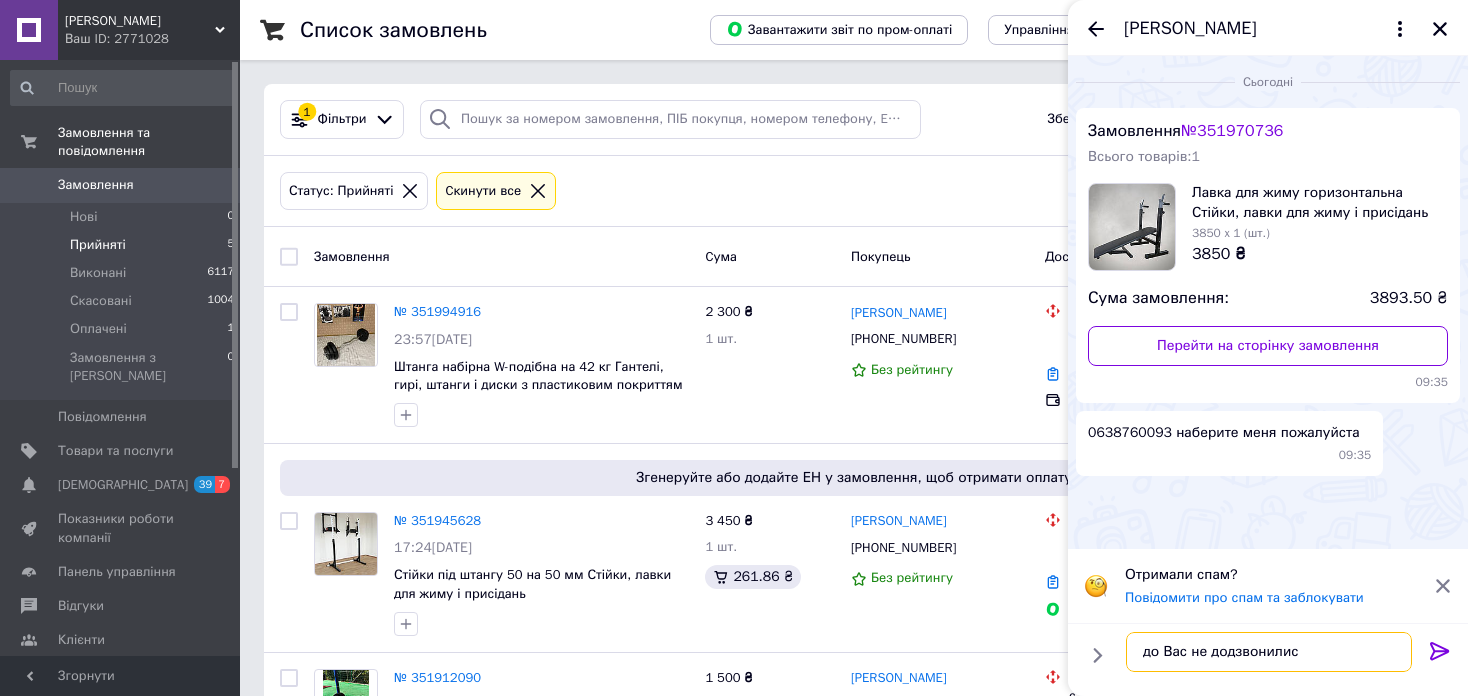 type on "до Вас не додзвонилися" 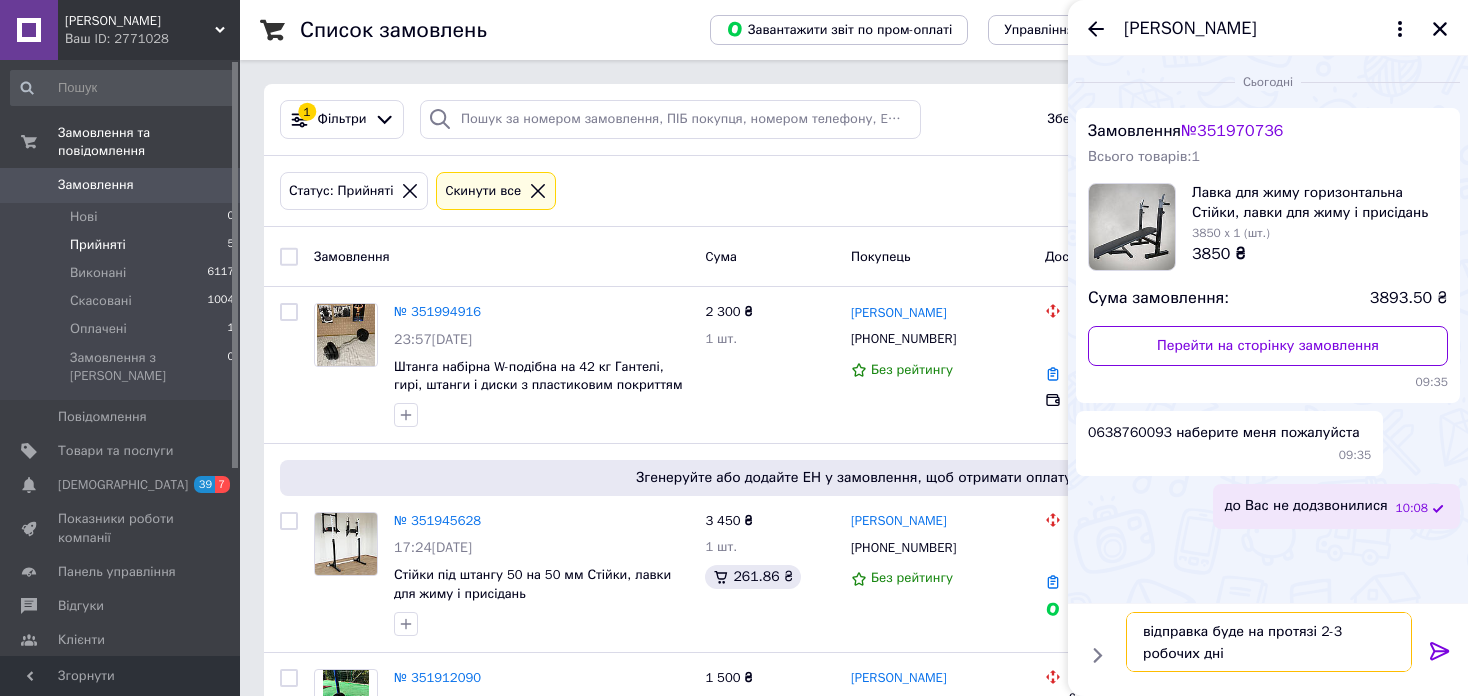 type on "відправка буде на протязі 2-3 робочих днів" 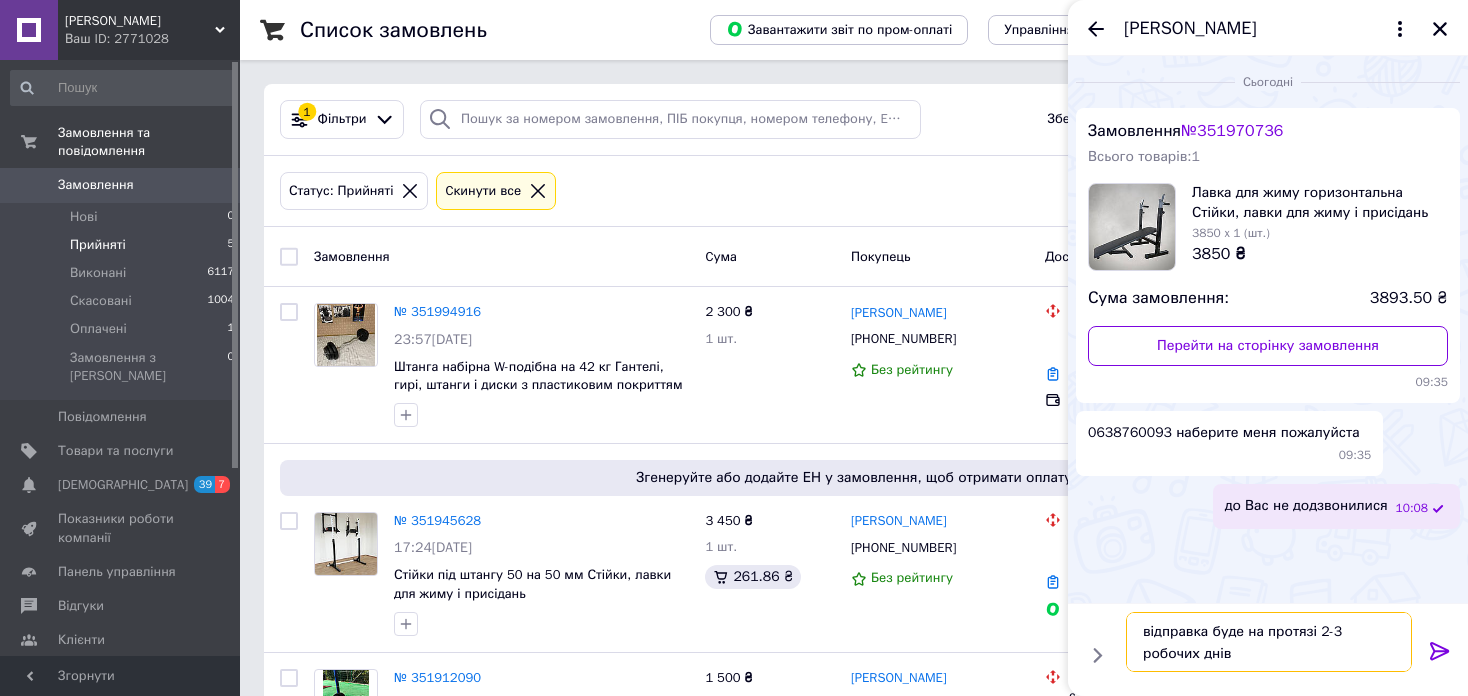 type 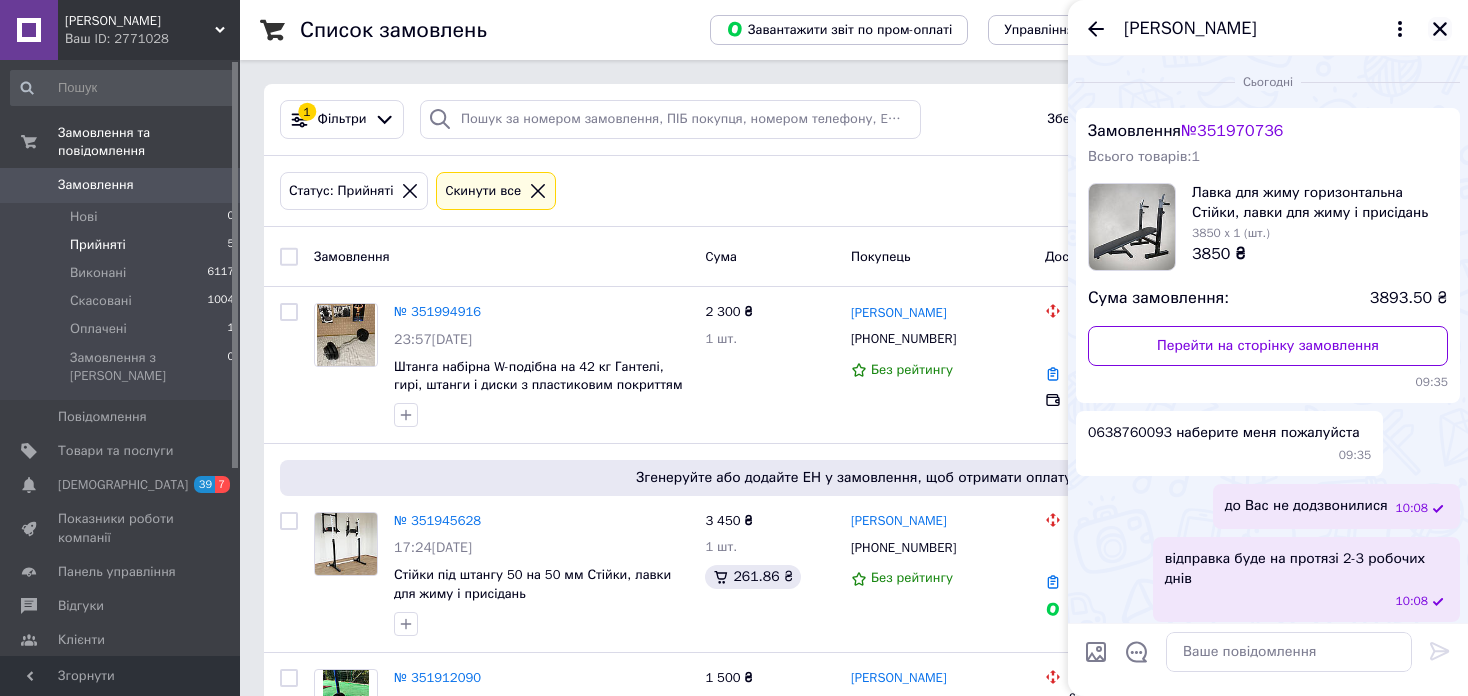 click 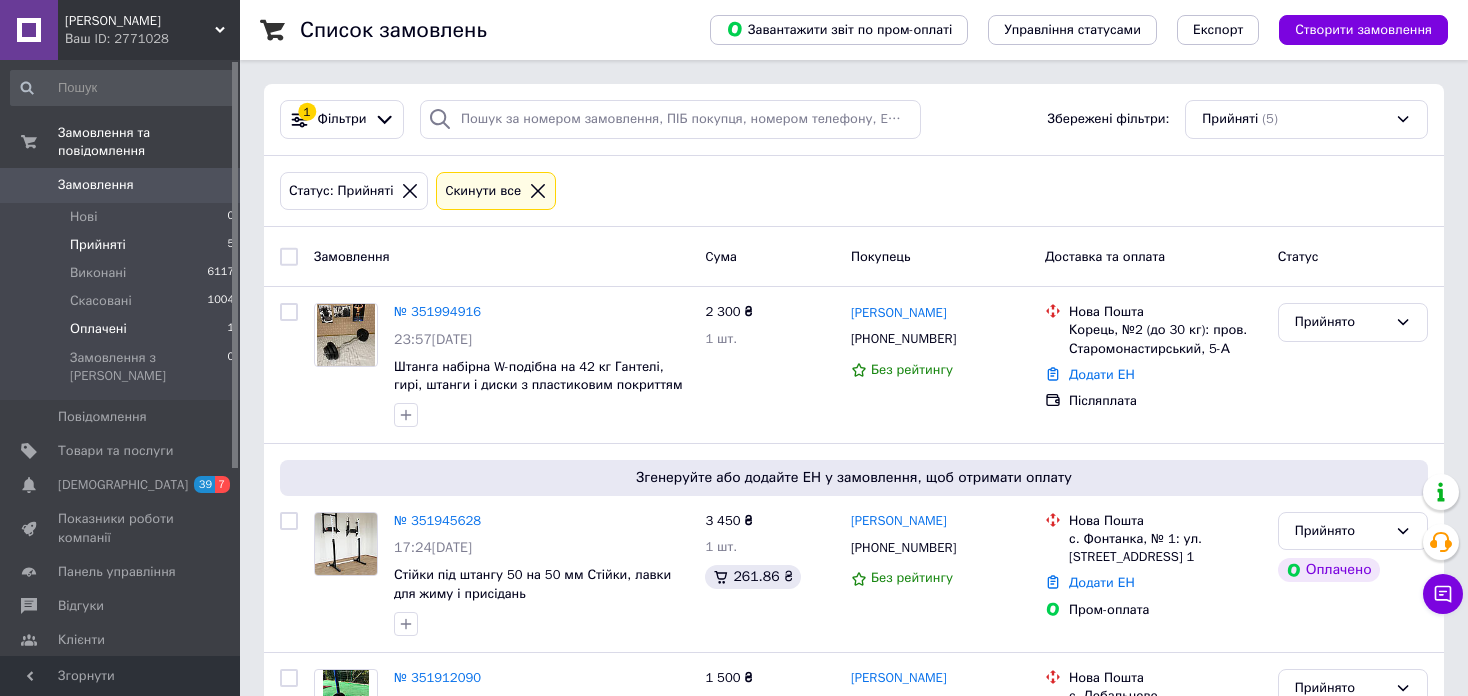 click on "Оплачені 1" at bounding box center (123, 329) 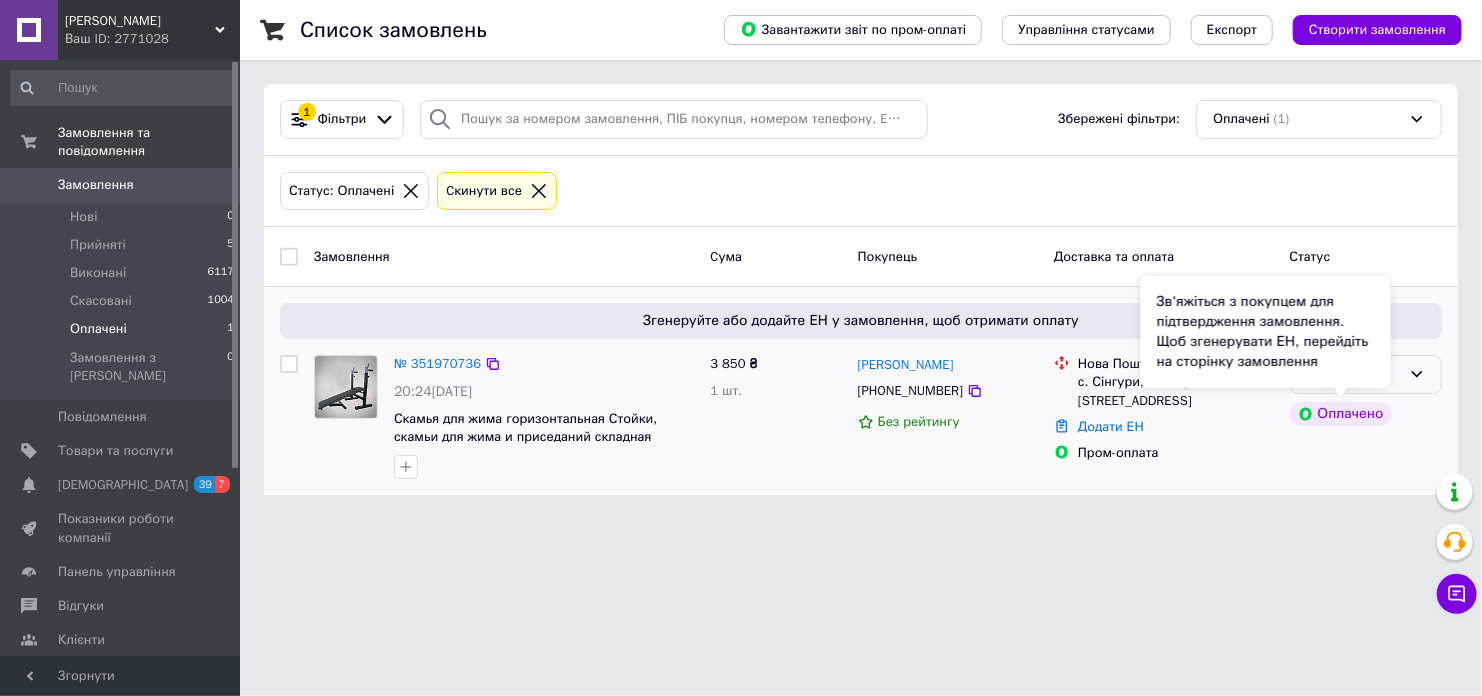 click on "Оплачено" at bounding box center [1366, 374] 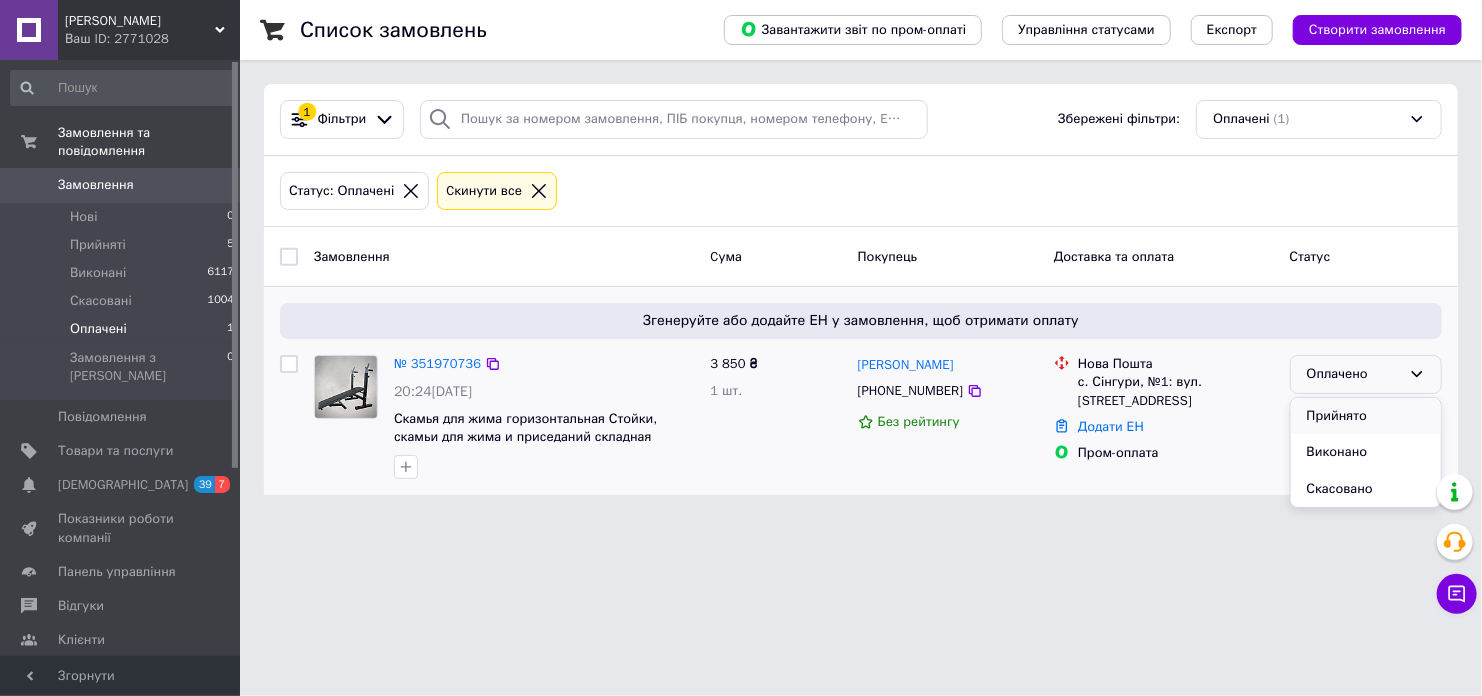 click on "Прийнято" at bounding box center (1366, 416) 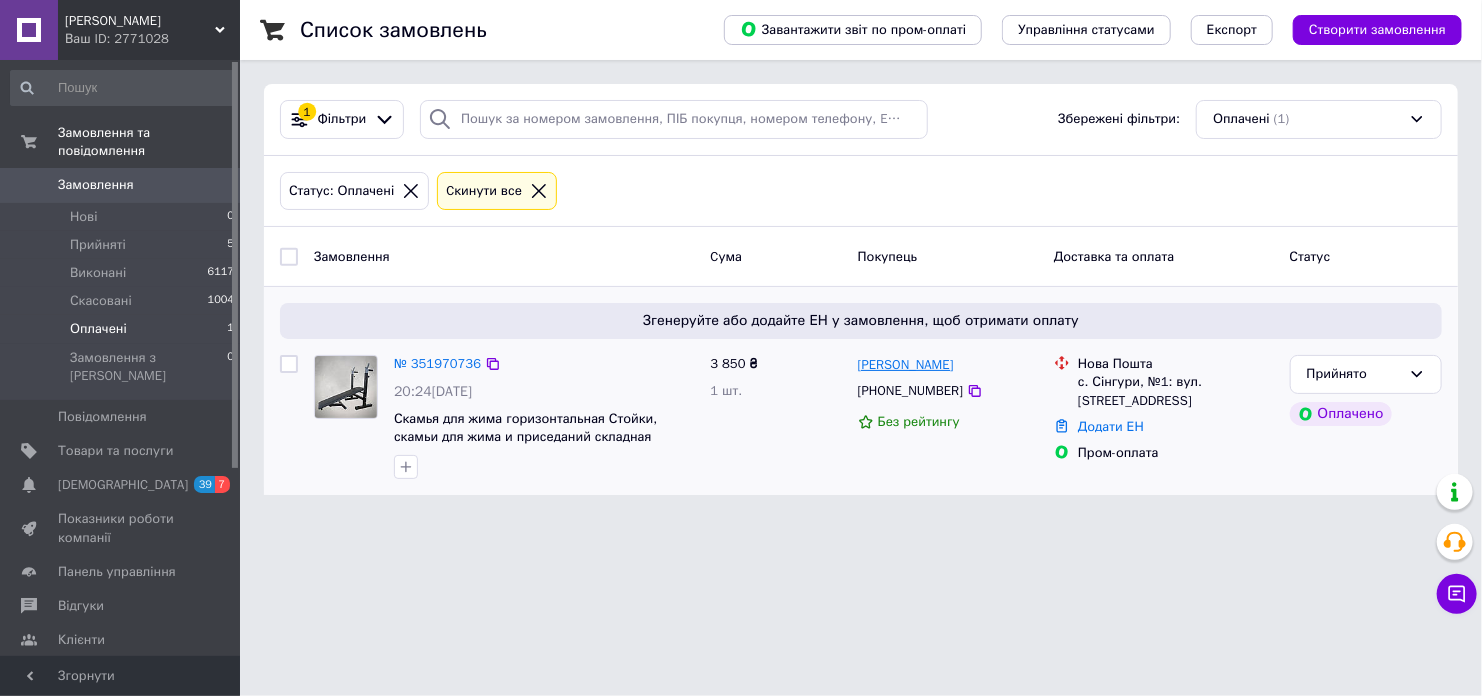 drag, startPoint x: 963, startPoint y: 369, endPoint x: 861, endPoint y: 361, distance: 102.31325 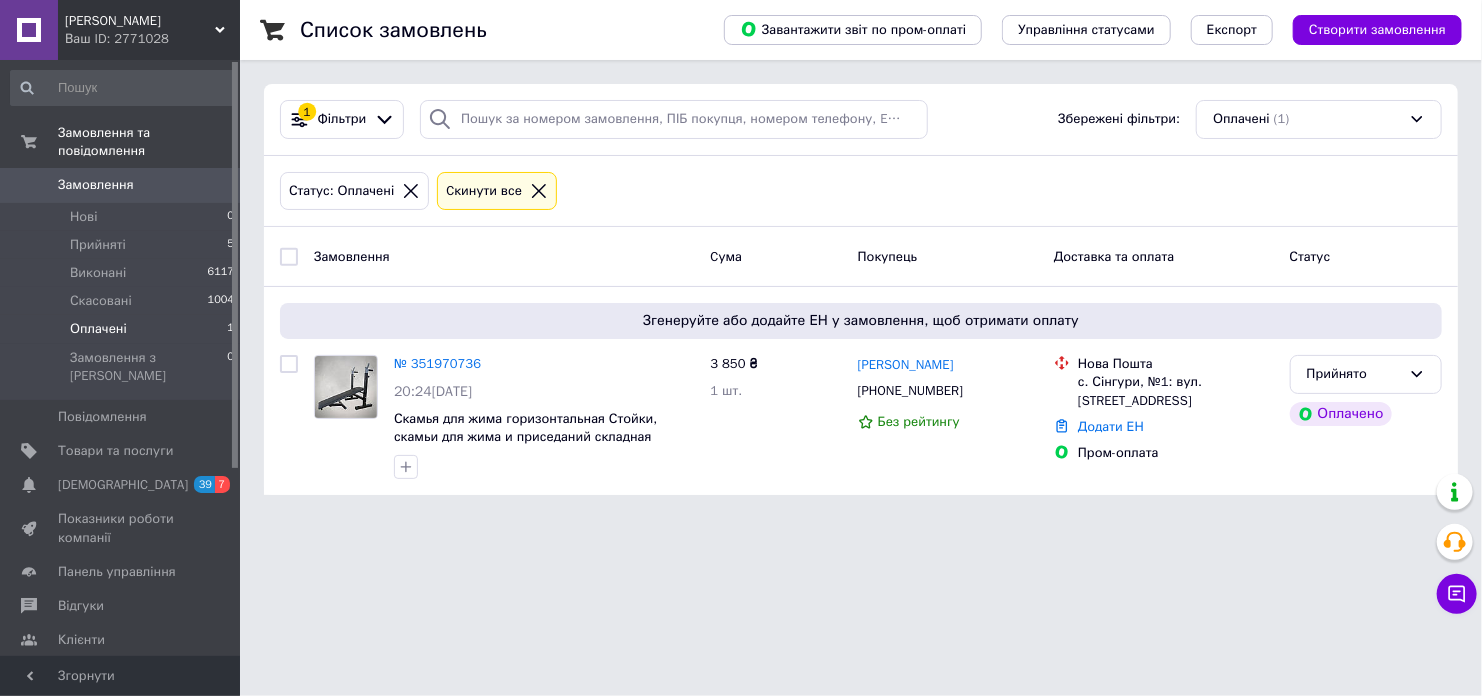 copy on "Олексій Фролов" 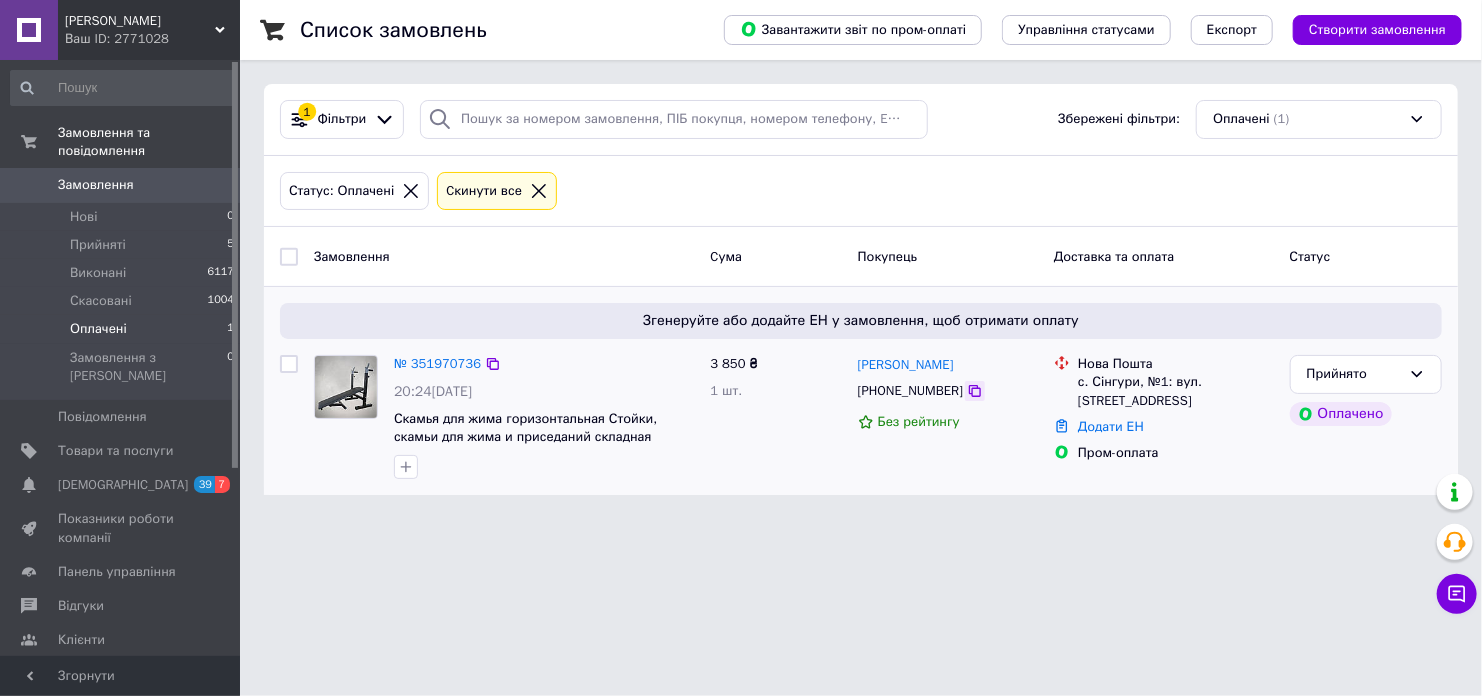 click 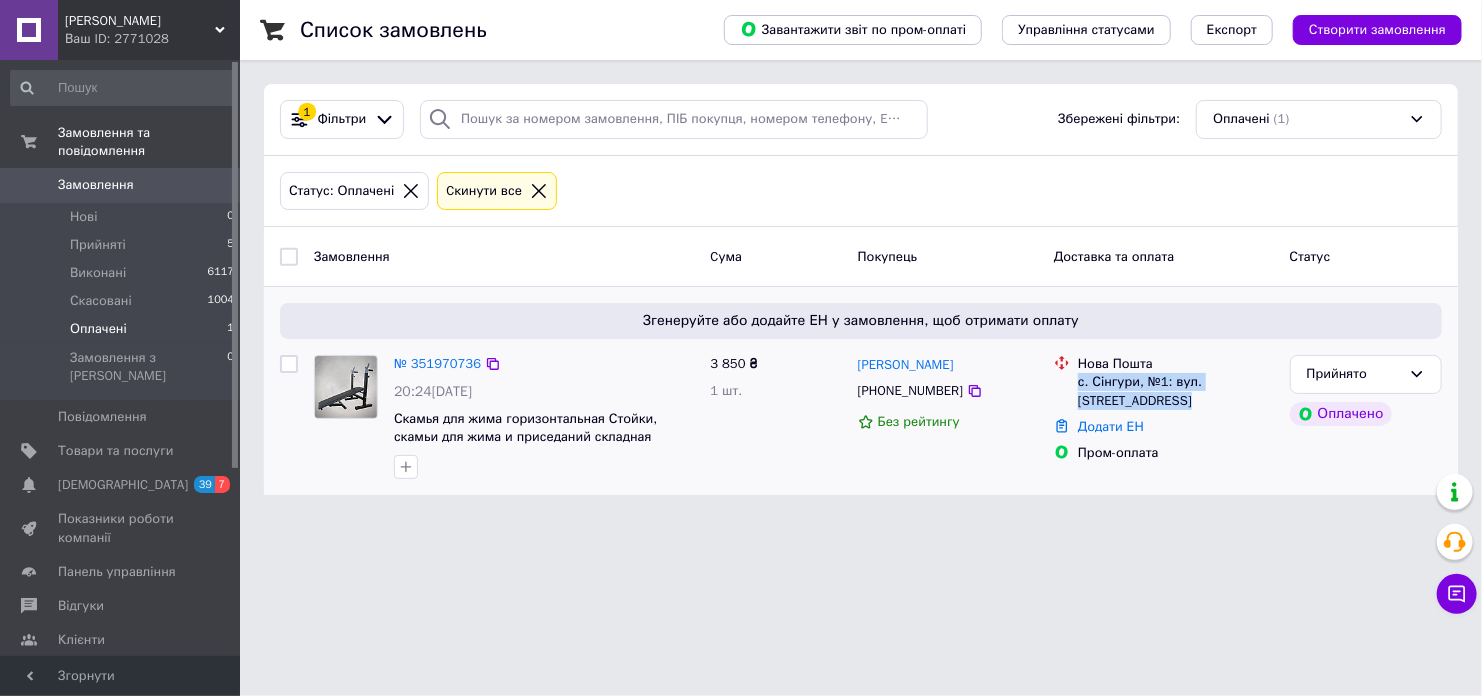drag, startPoint x: 1079, startPoint y: 380, endPoint x: 1196, endPoint y: 395, distance: 117.95762 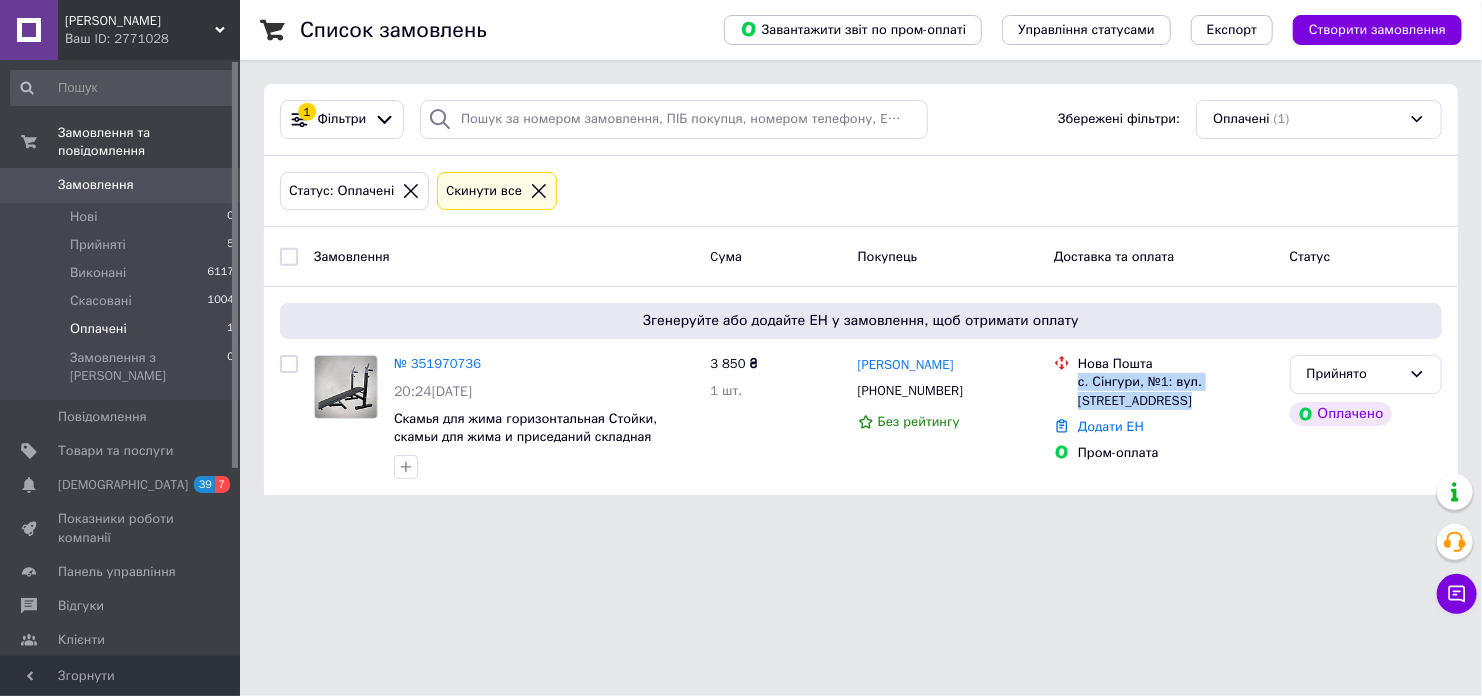 copy on "с. Сінгури, №1: вул. [STREET_ADDRESS]" 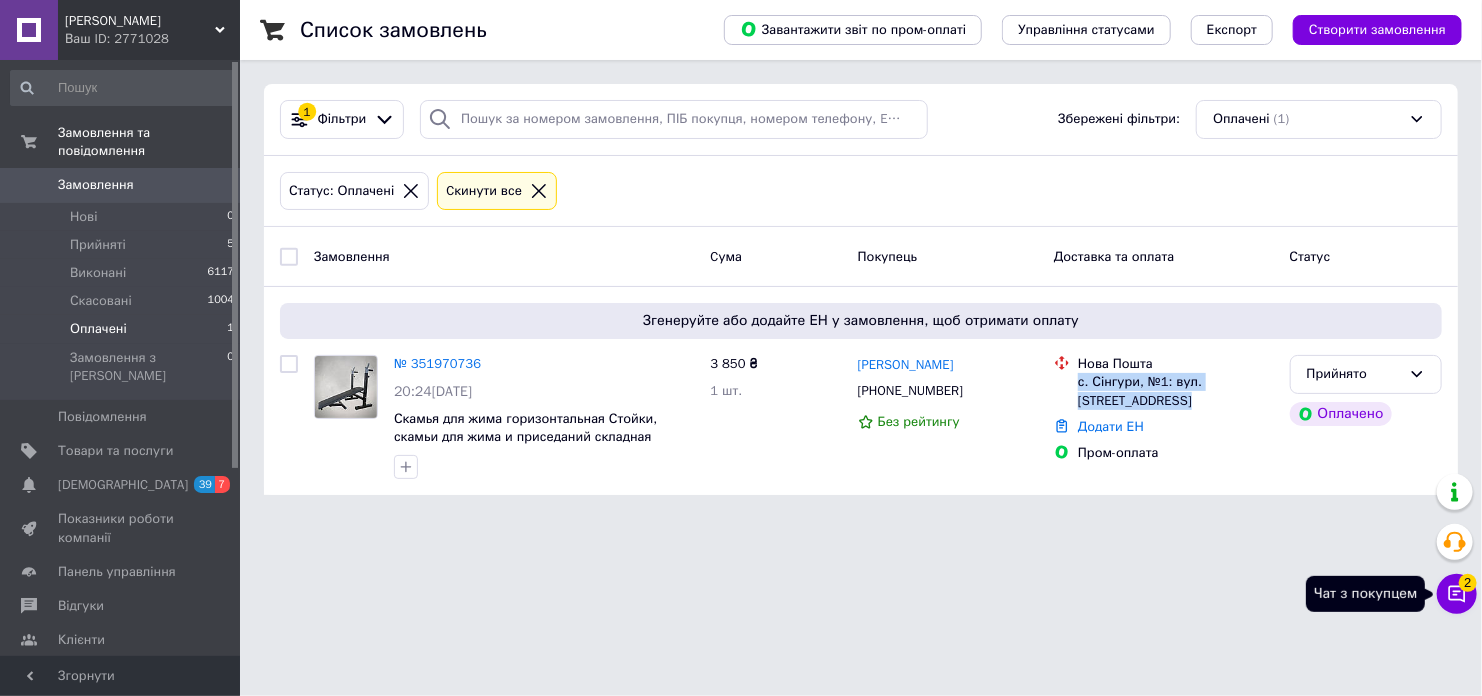 click 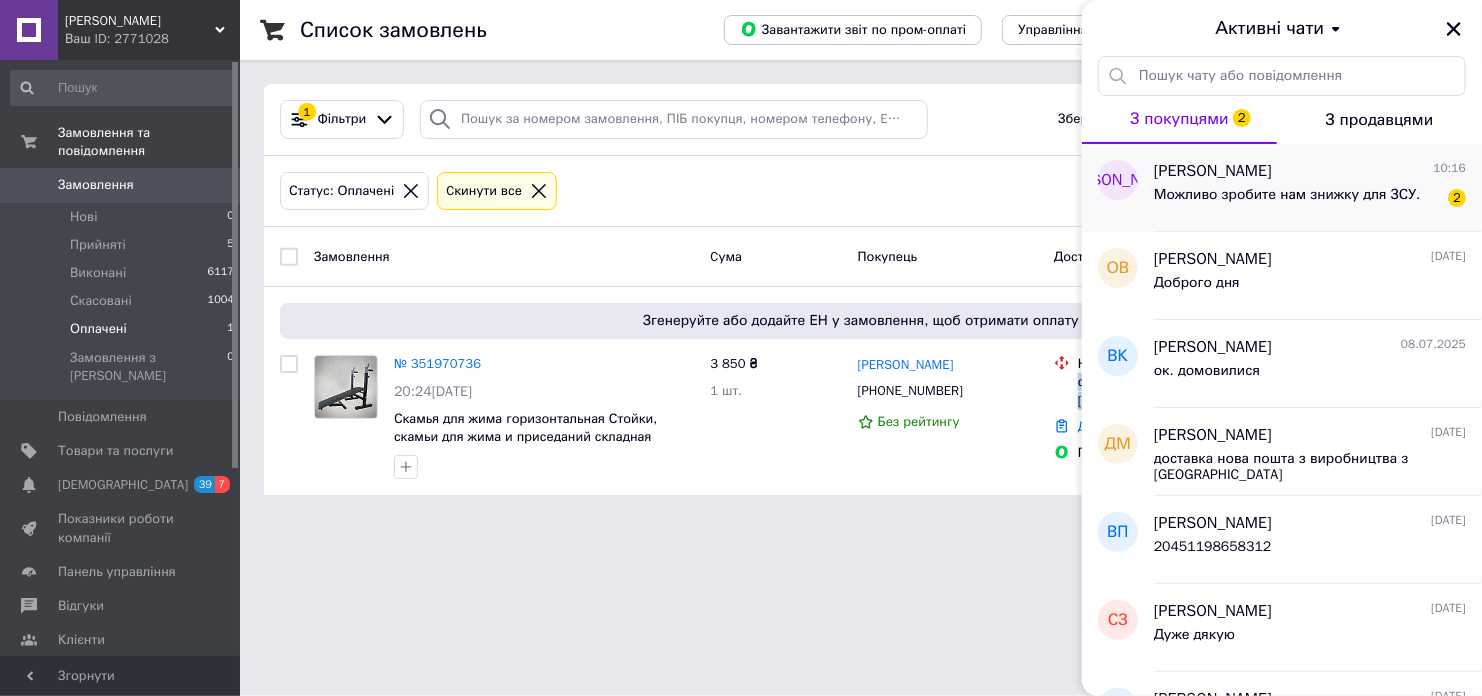 click on "Можливо зробите нам знижку для ЗСУ." at bounding box center (1287, 195) 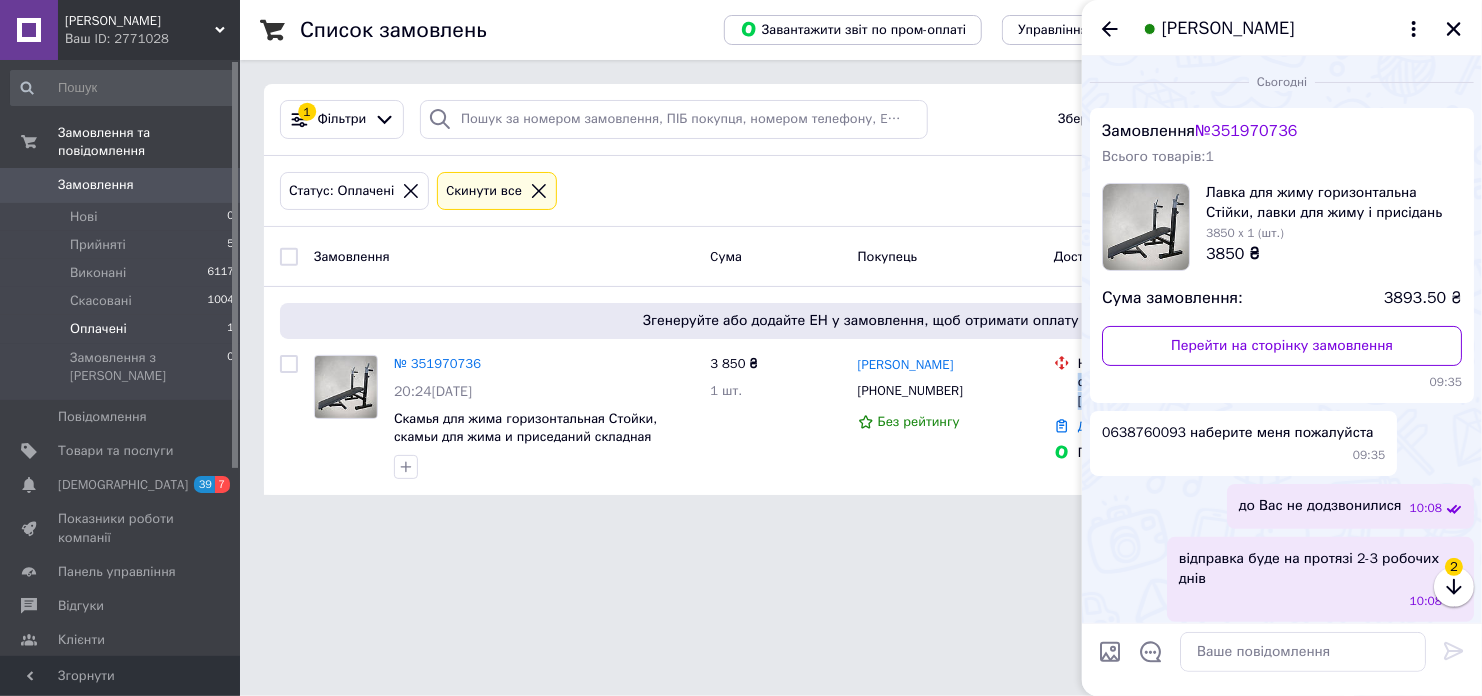 scroll, scrollTop: 168, scrollLeft: 0, axis: vertical 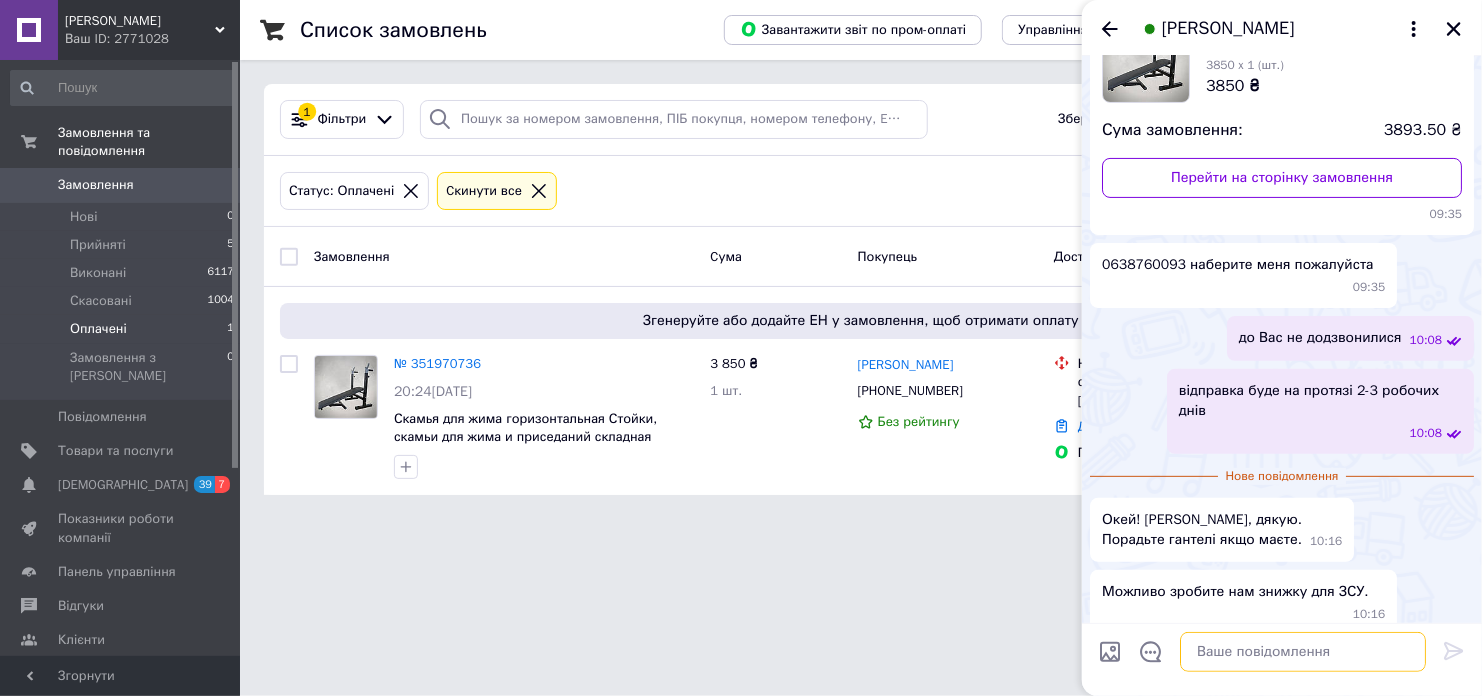 click at bounding box center (1303, 652) 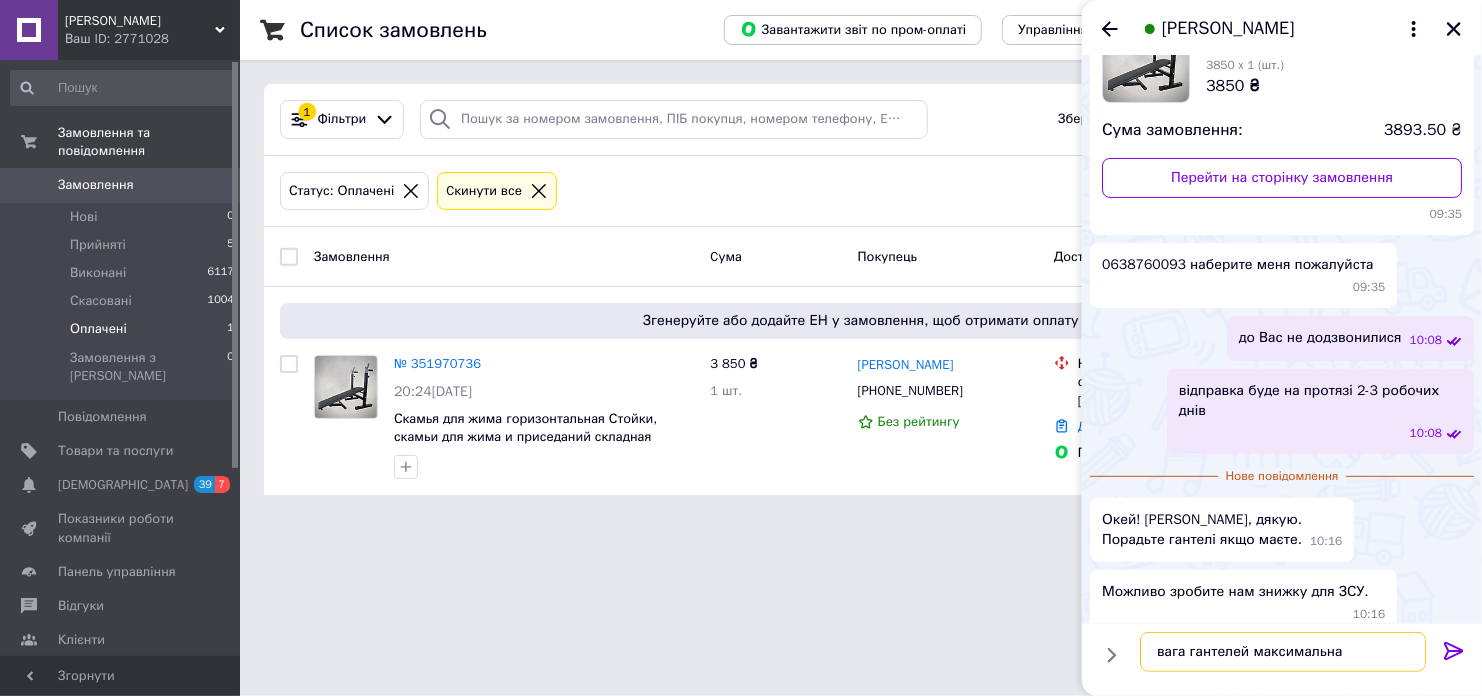 type on "вага гантелей максимальна?" 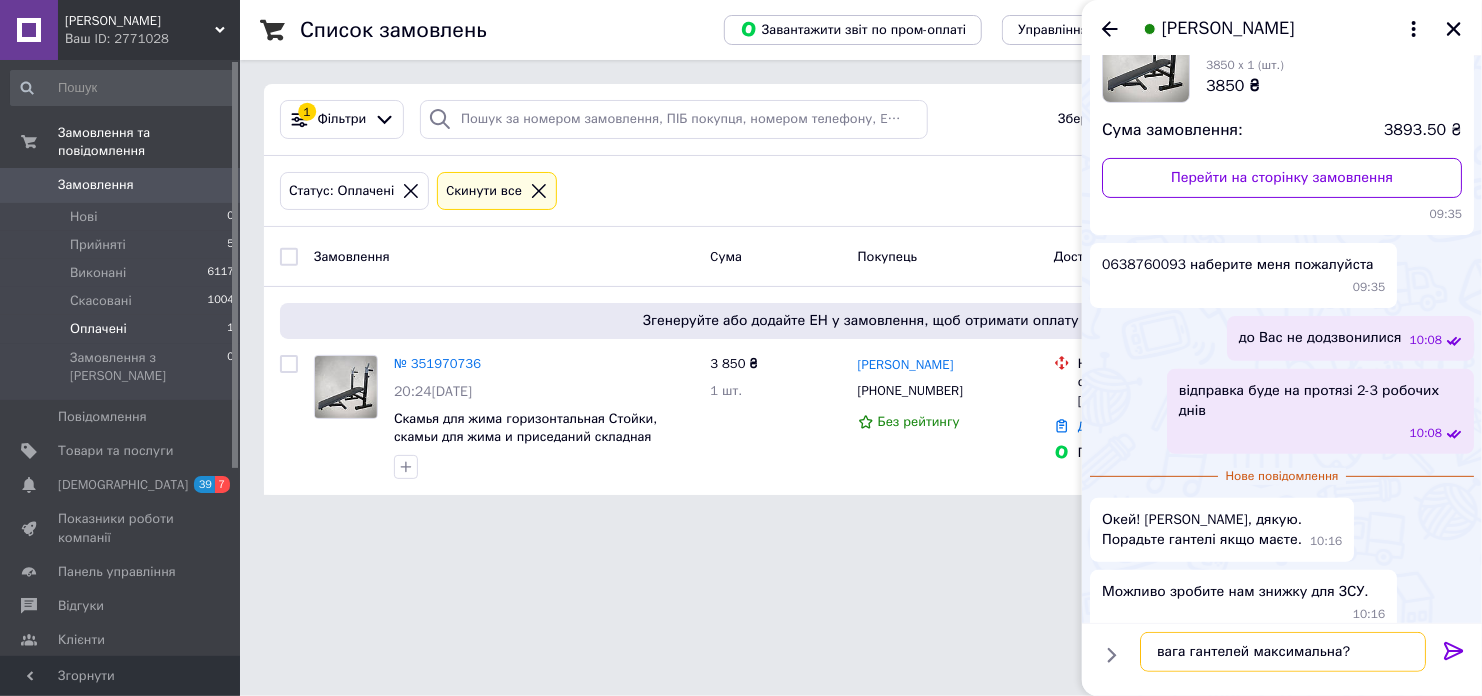 type 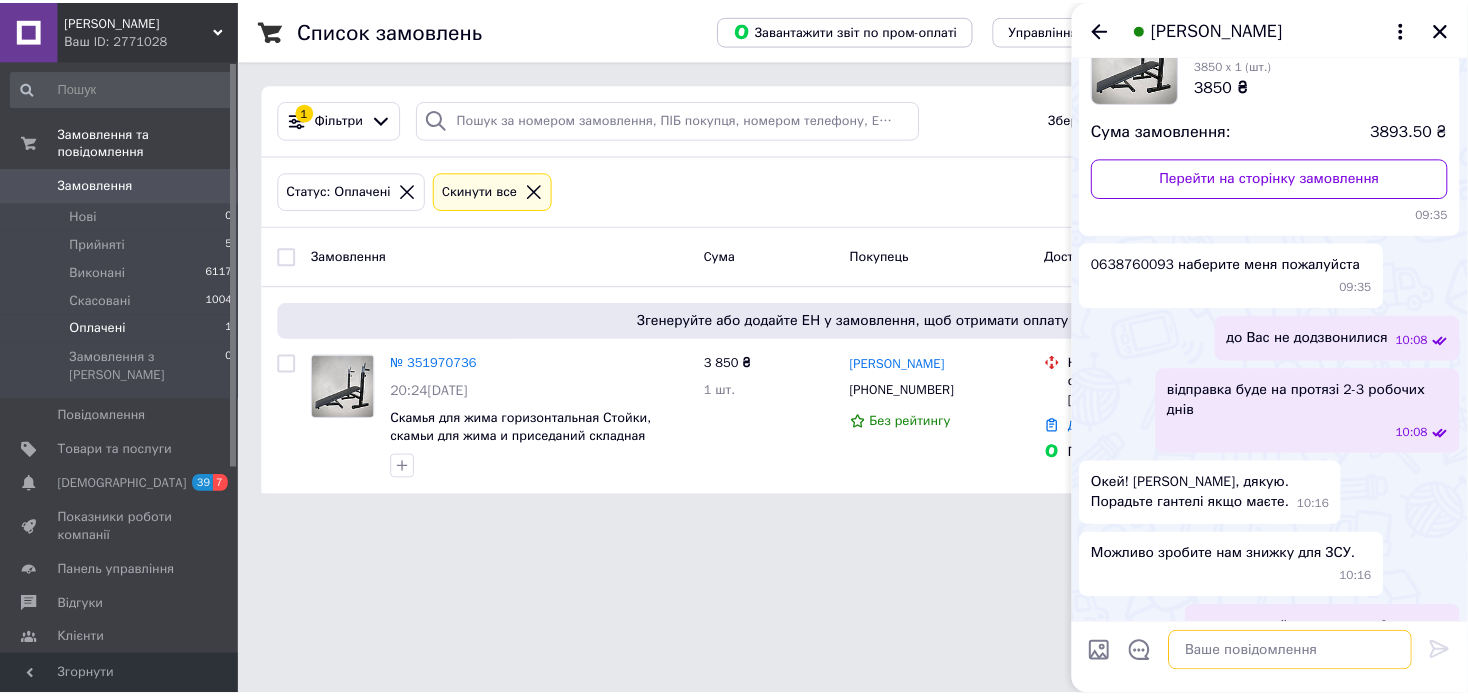scroll, scrollTop: 185, scrollLeft: 0, axis: vertical 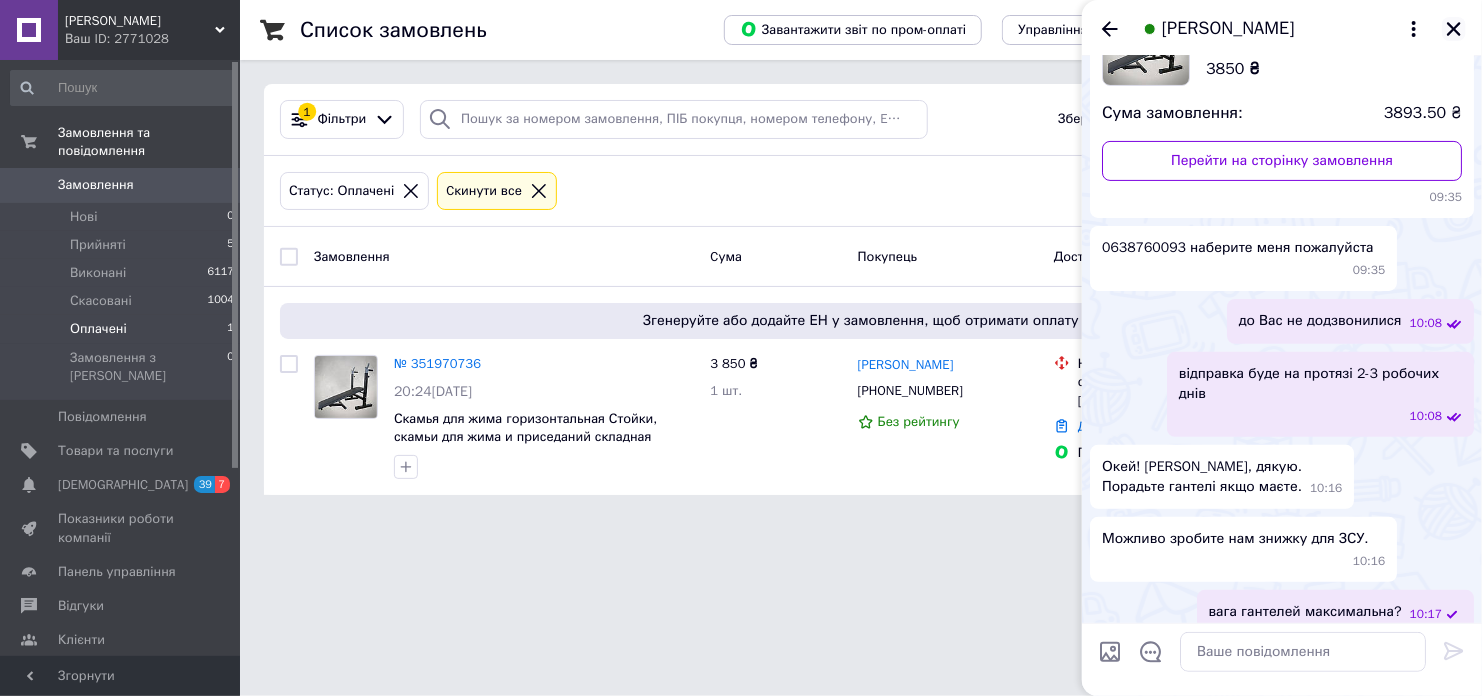 click 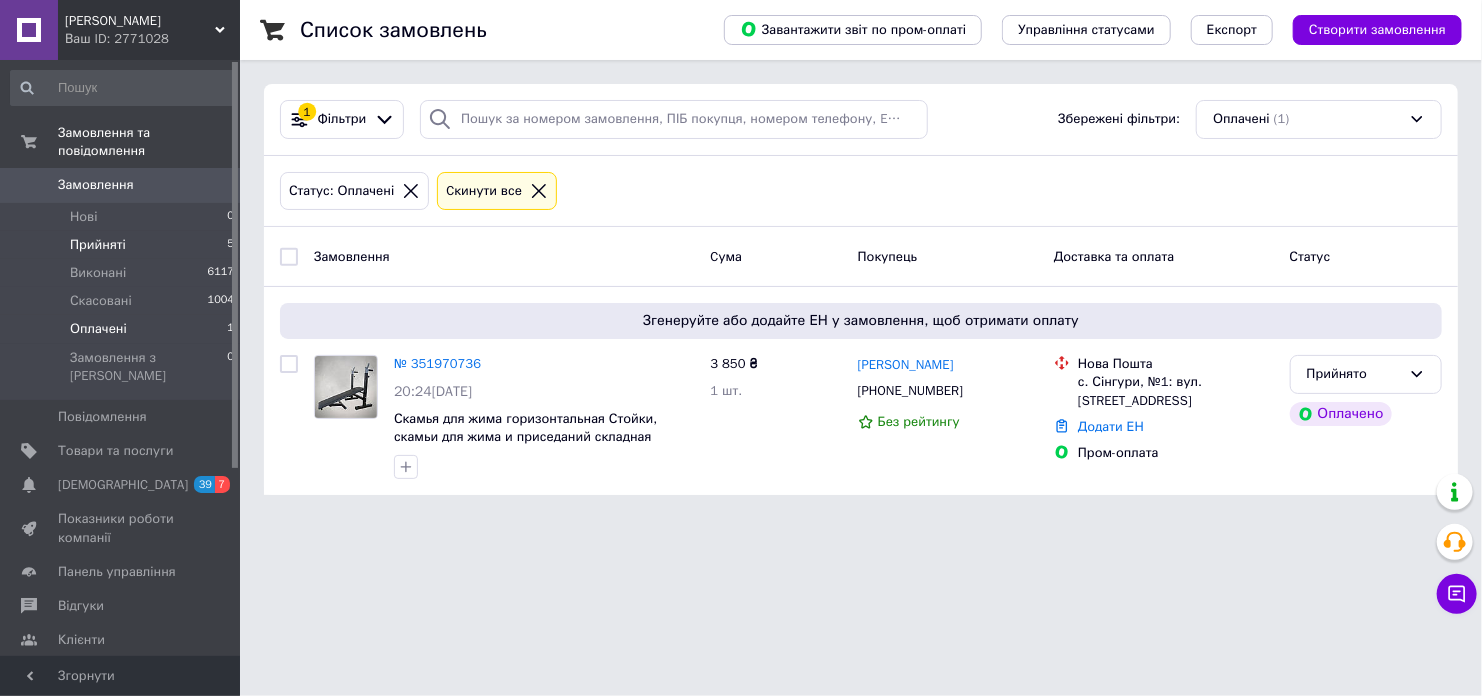 click on "Прийняті 5" at bounding box center [123, 245] 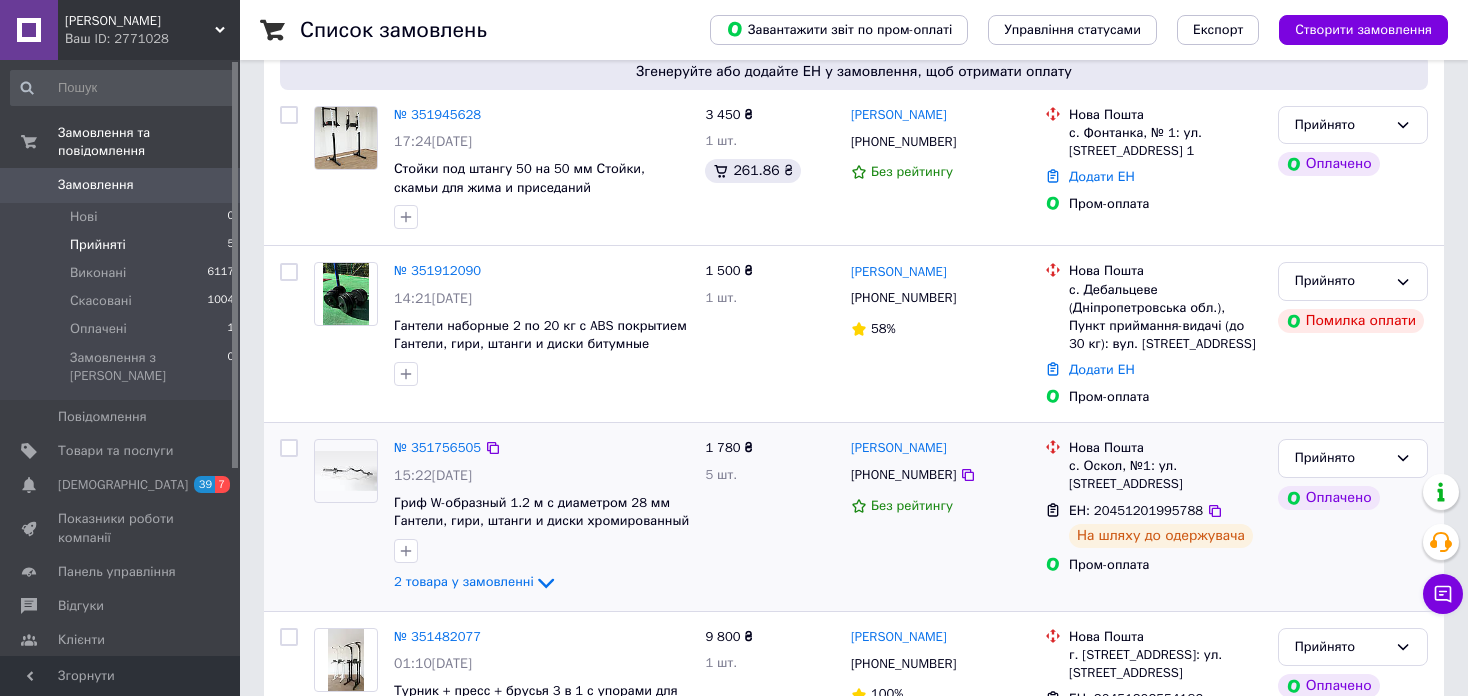 scroll, scrollTop: 700, scrollLeft: 0, axis: vertical 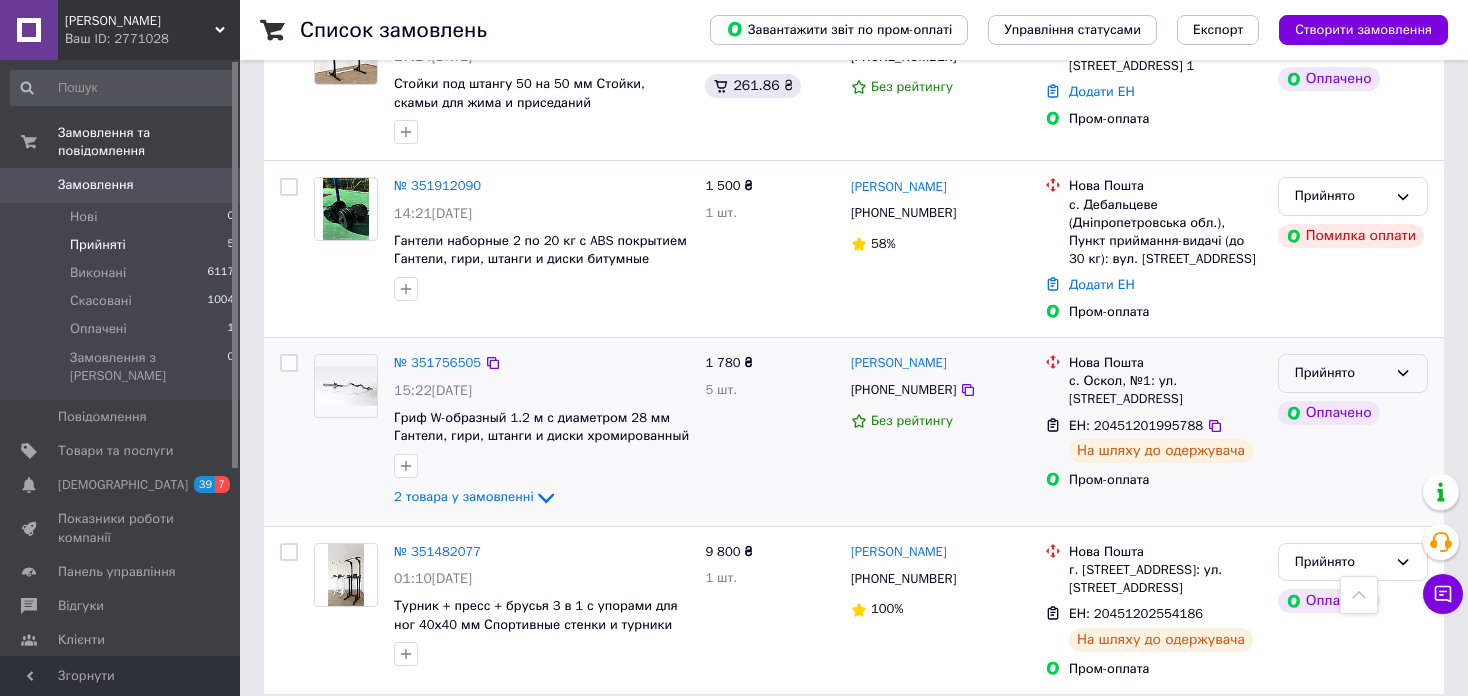 click on "Прийнято" at bounding box center [1353, 373] 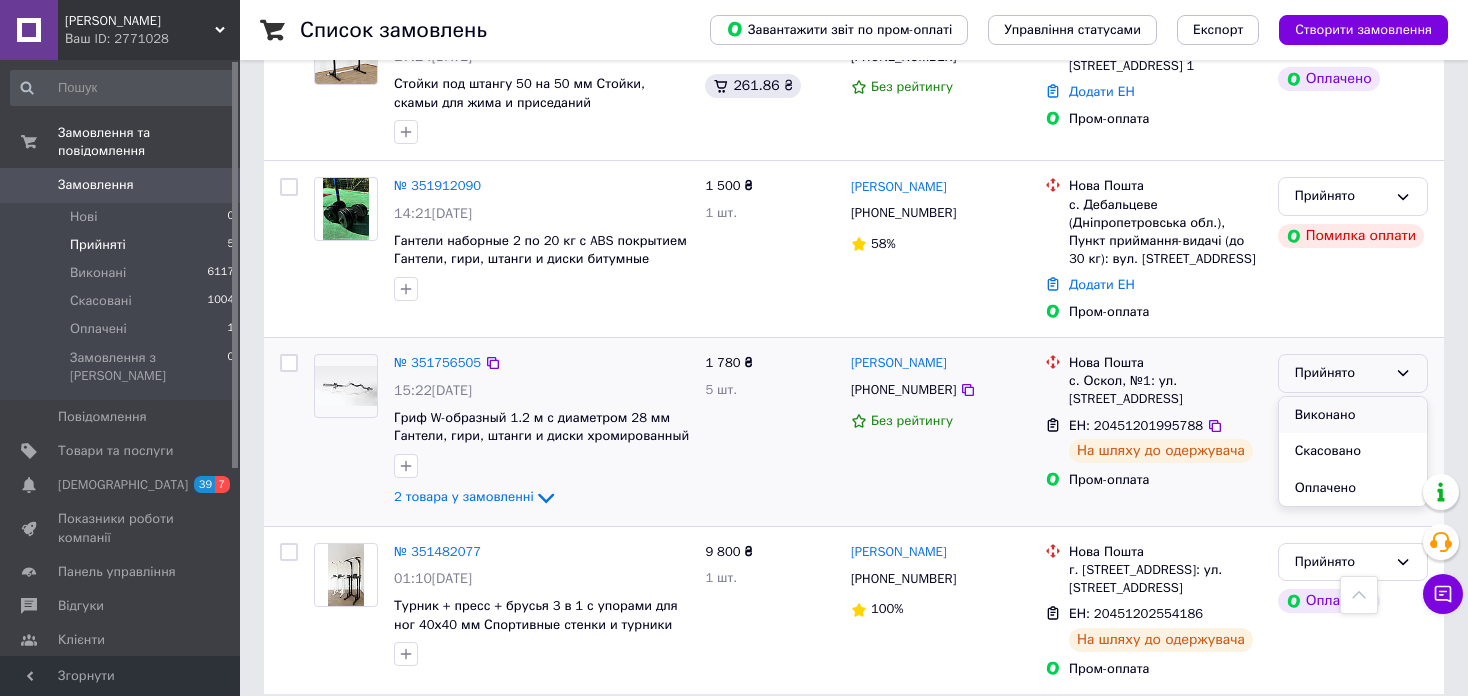 click on "Виконано" at bounding box center [1353, 415] 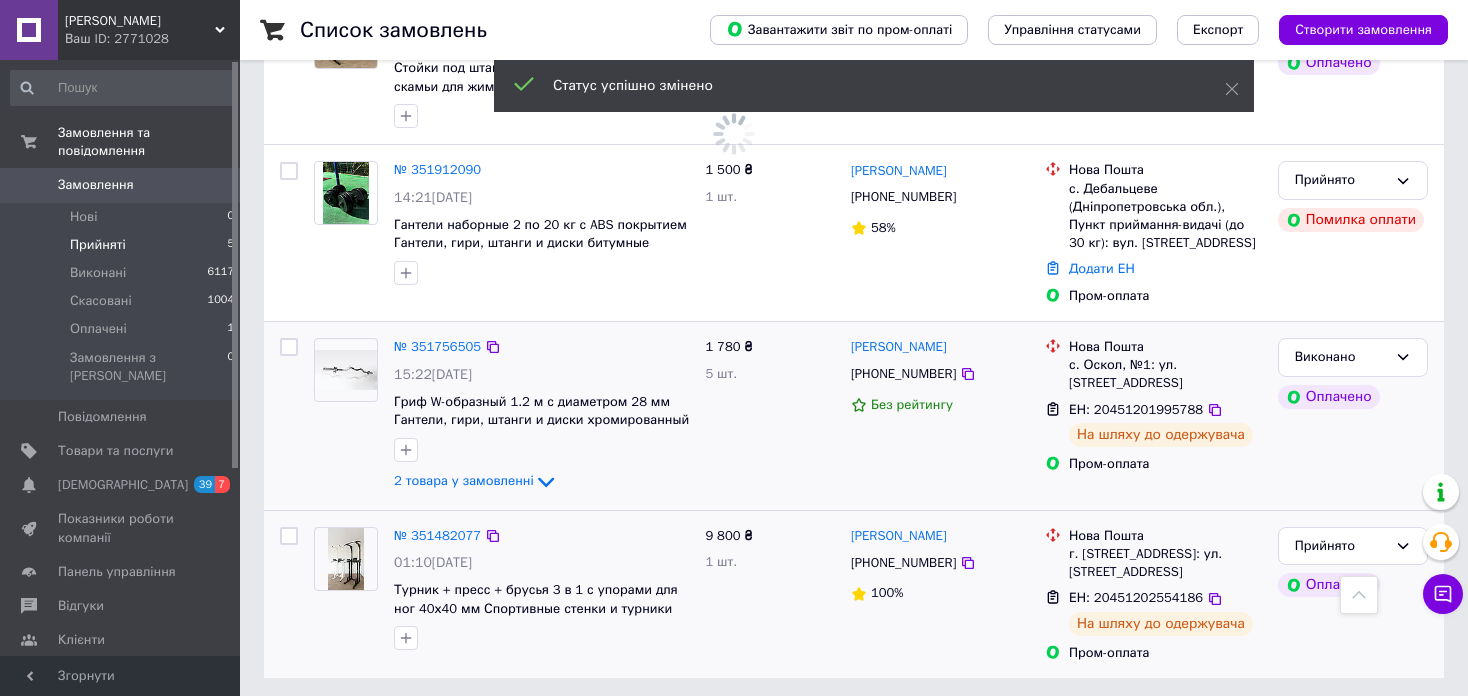 scroll, scrollTop: 721, scrollLeft: 0, axis: vertical 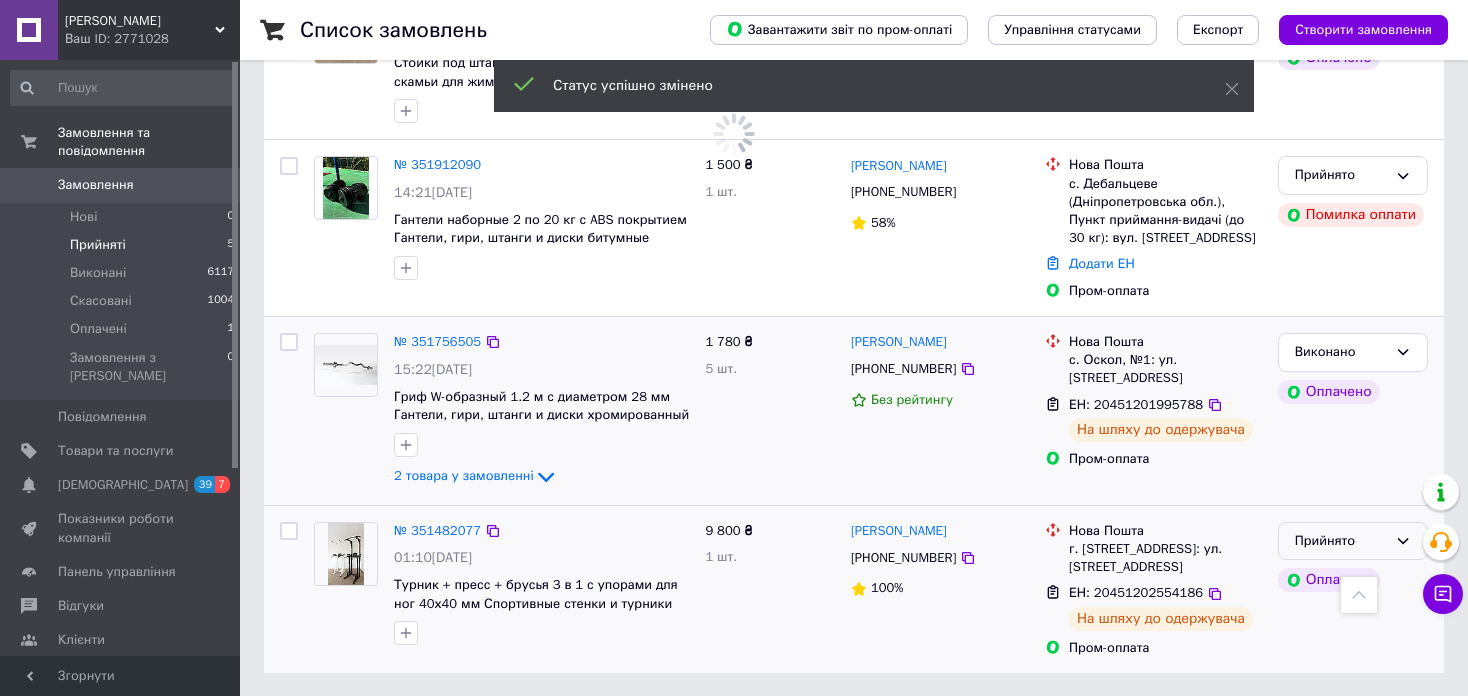 click on "Прийнято" at bounding box center [1341, 541] 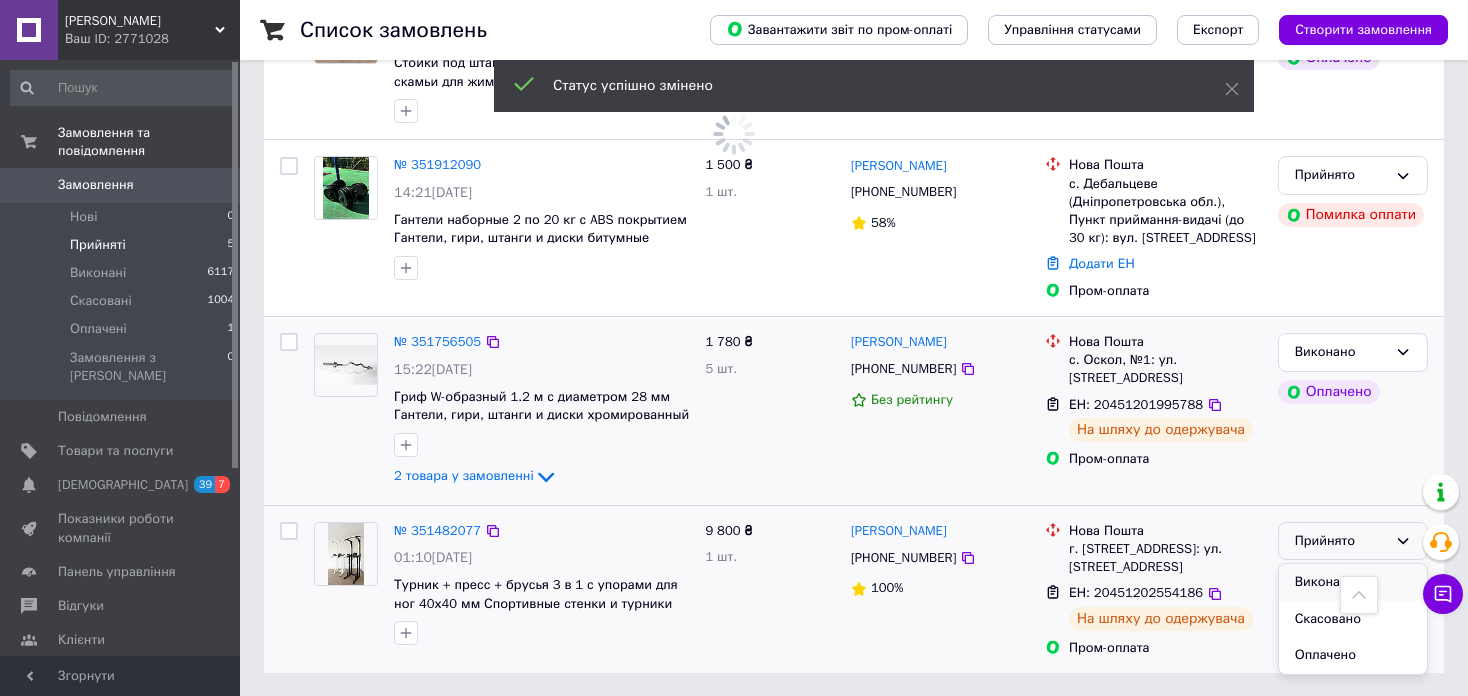 click on "Виконано" at bounding box center (1353, 582) 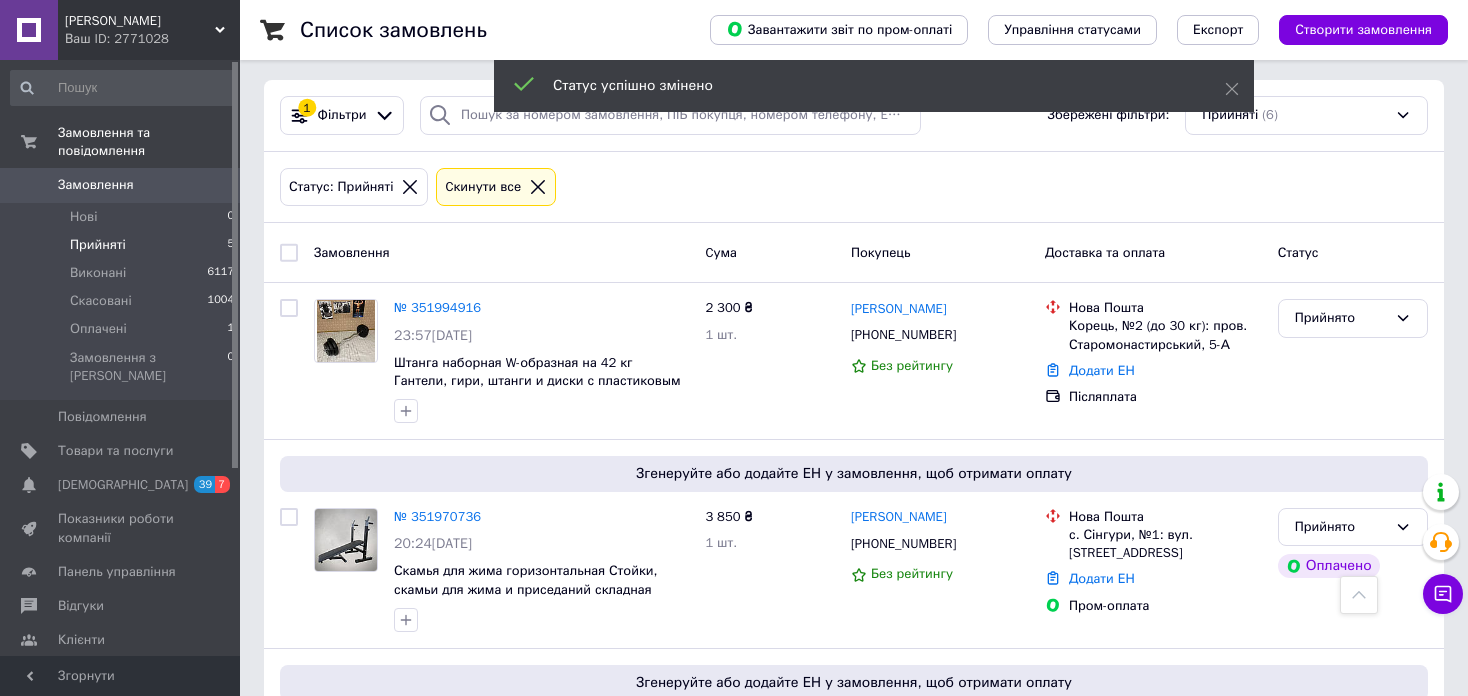 scroll, scrollTop: 0, scrollLeft: 0, axis: both 